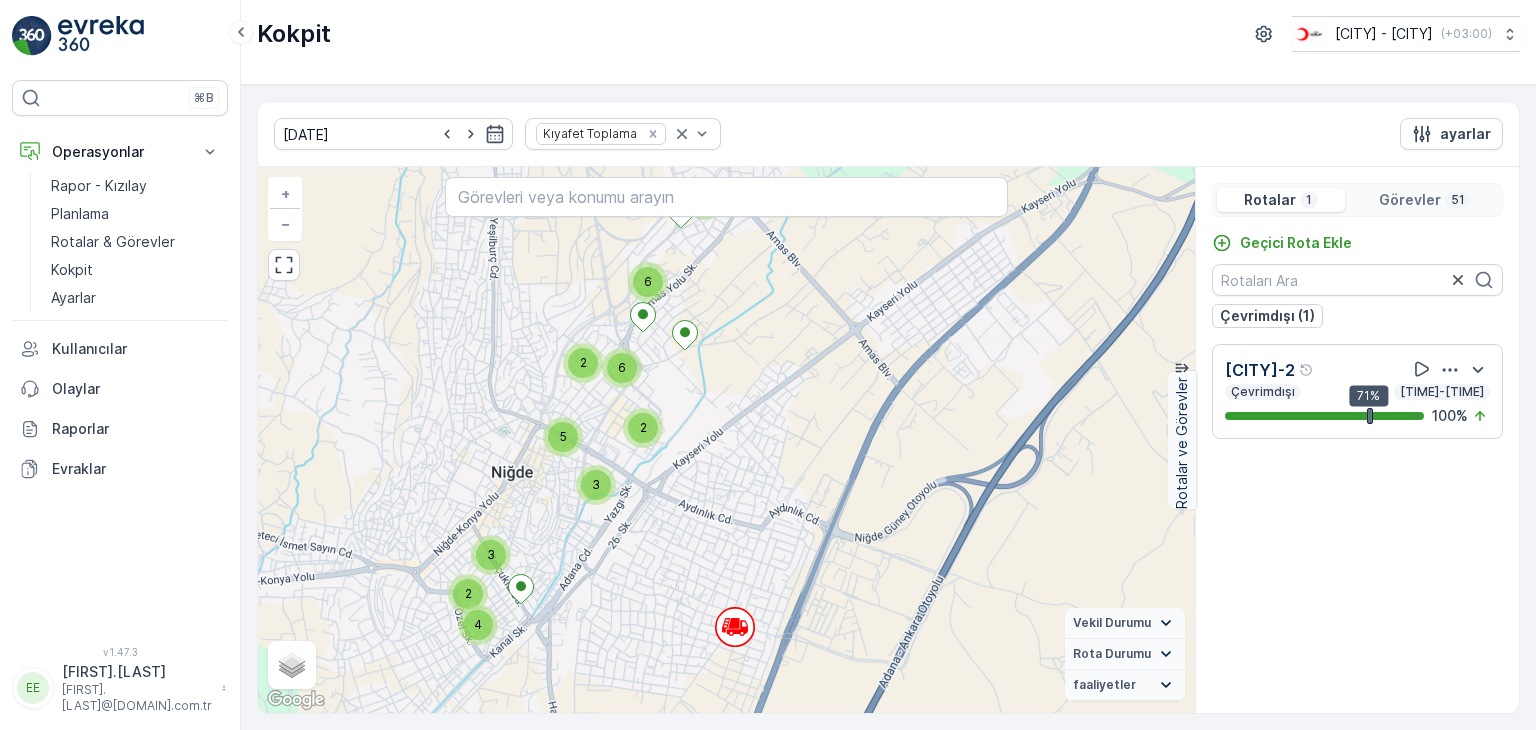 scroll, scrollTop: 0, scrollLeft: 0, axis: both 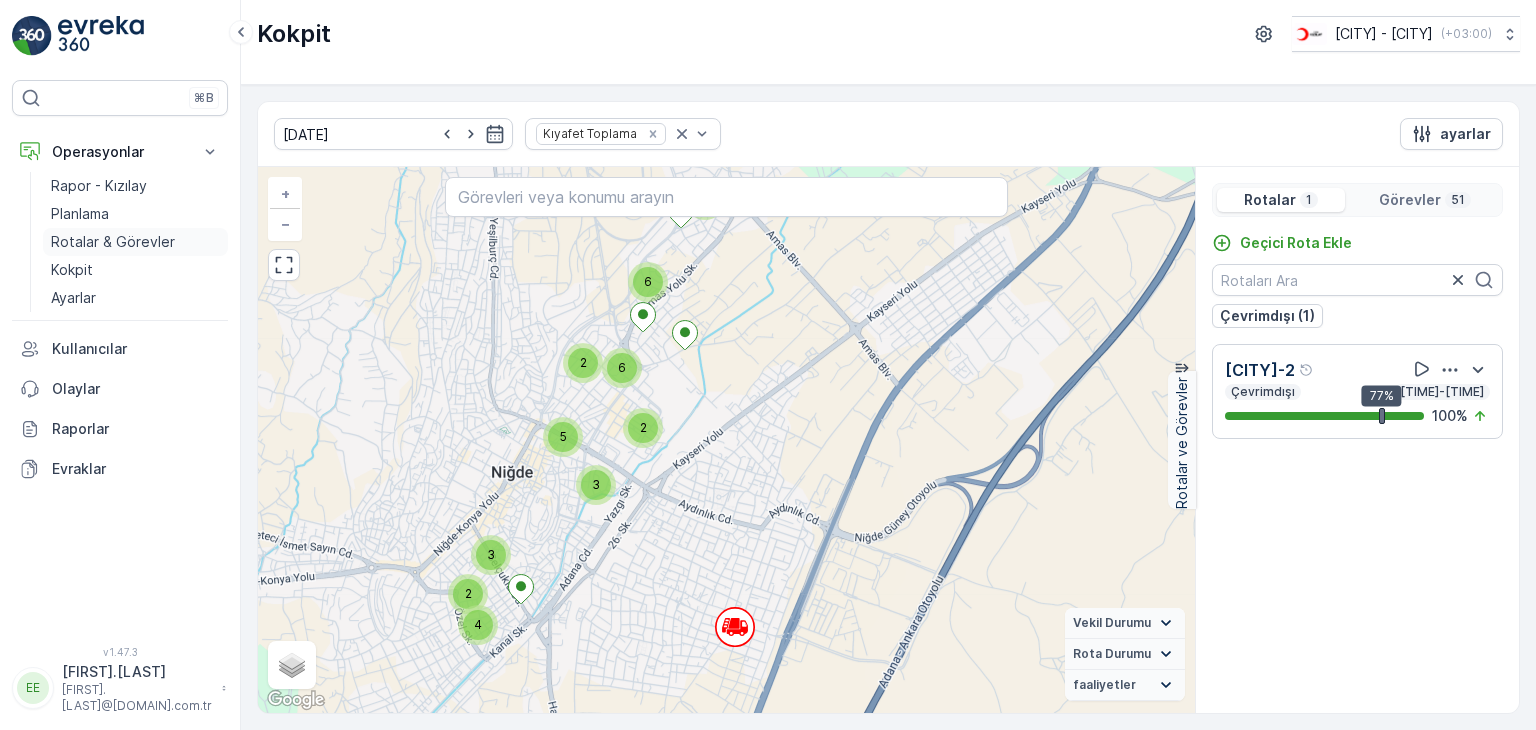 click on "Rotalar & Görevler" at bounding box center (113, 242) 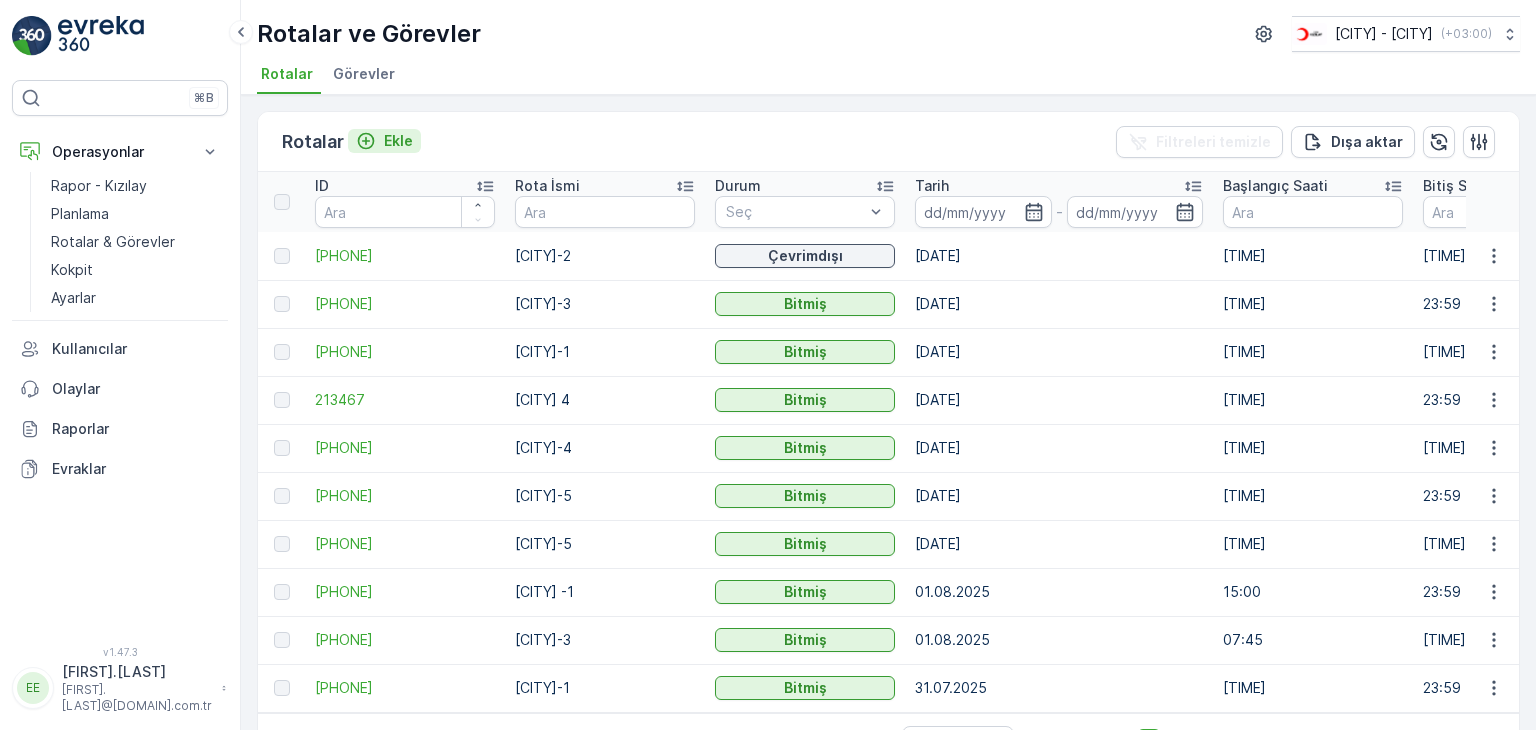 click on "Ekle" at bounding box center (398, 141) 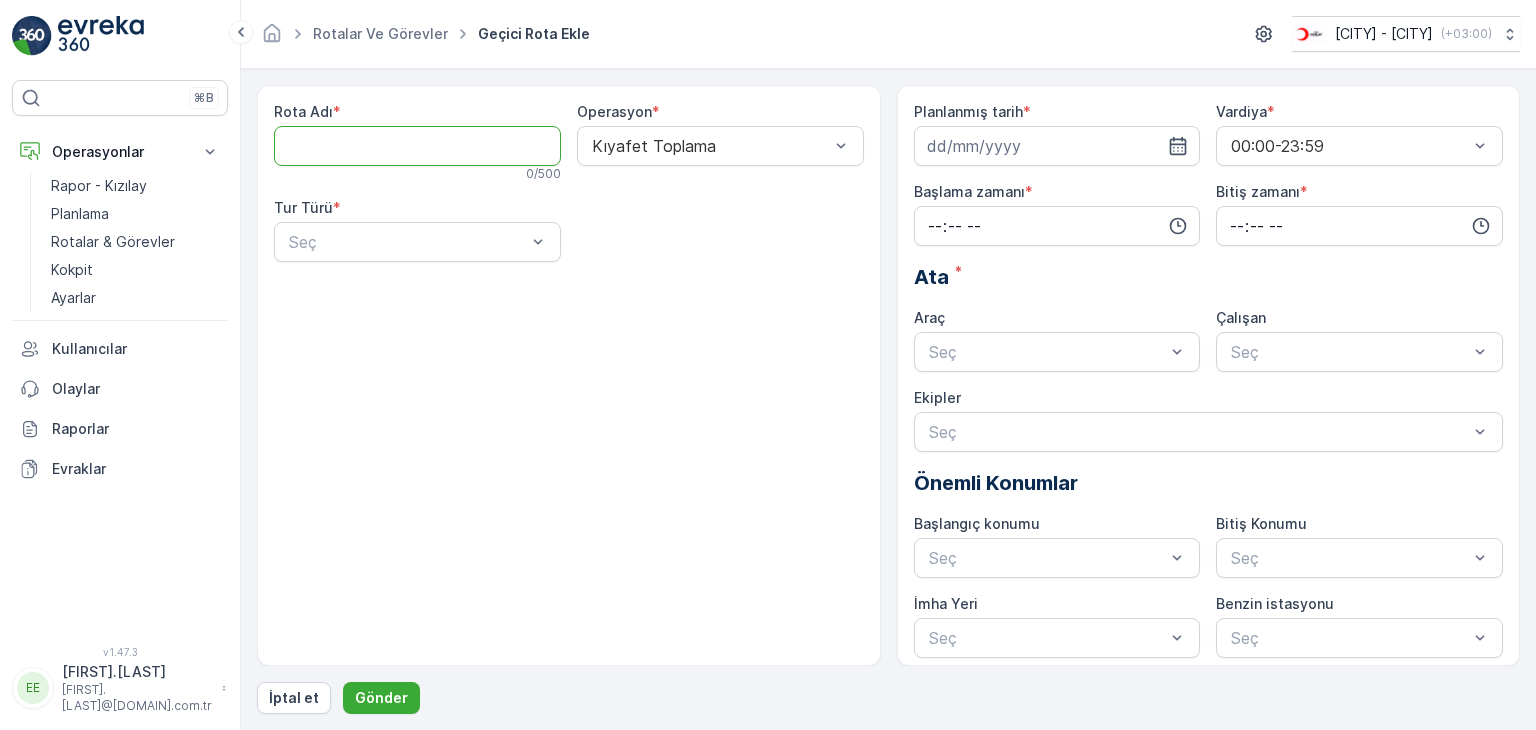 click on "Rota Adı" at bounding box center [417, 146] 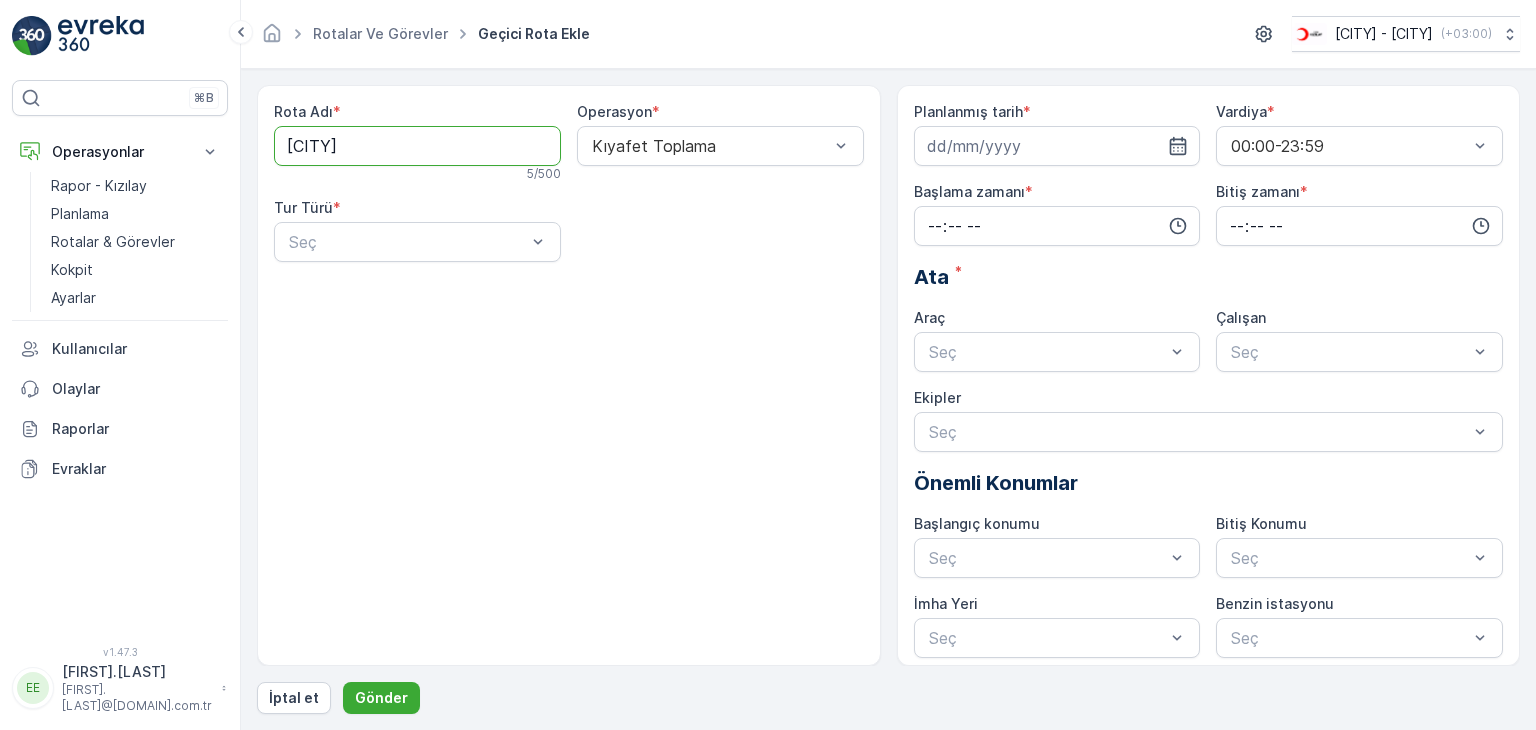 type on "[CITY]-3" 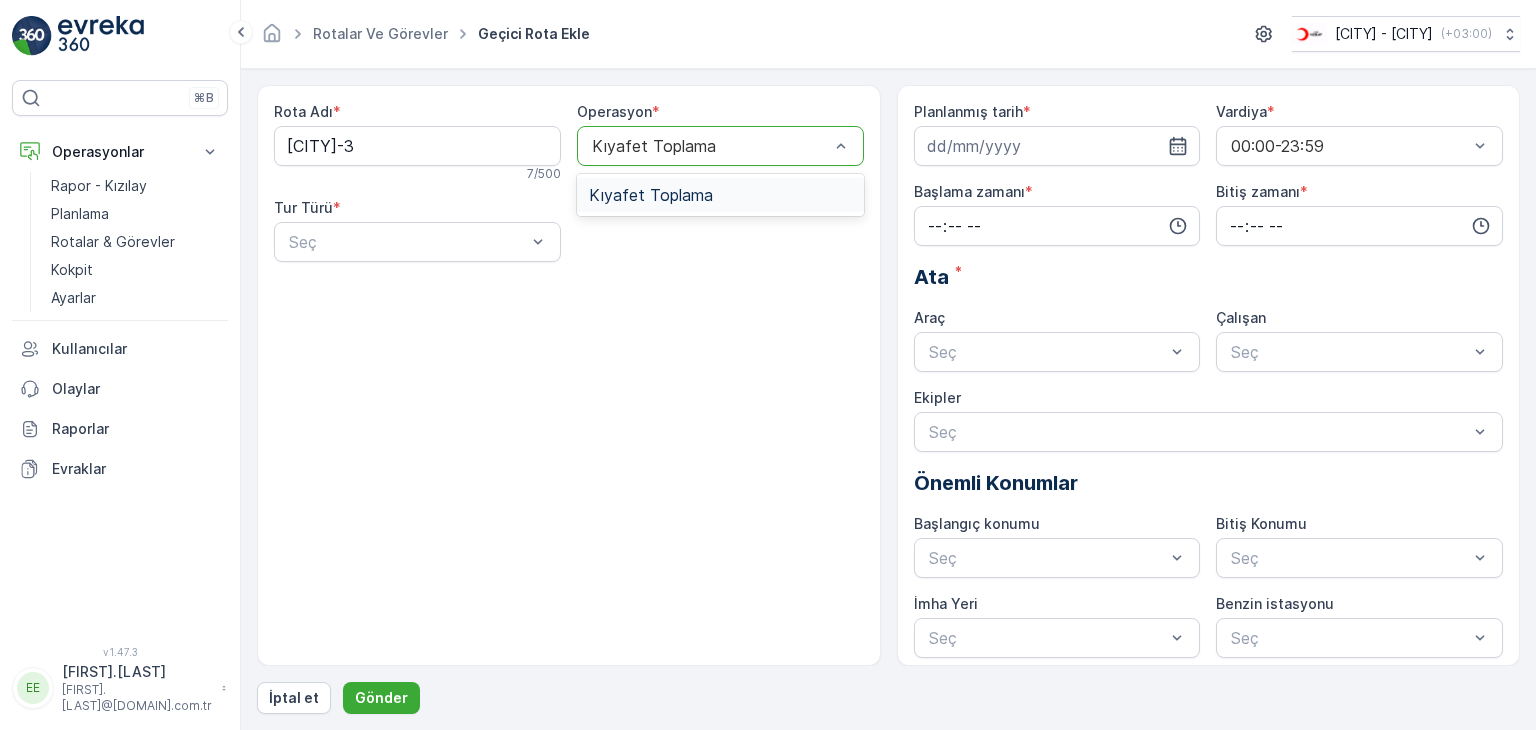 click at bounding box center (710, 146) 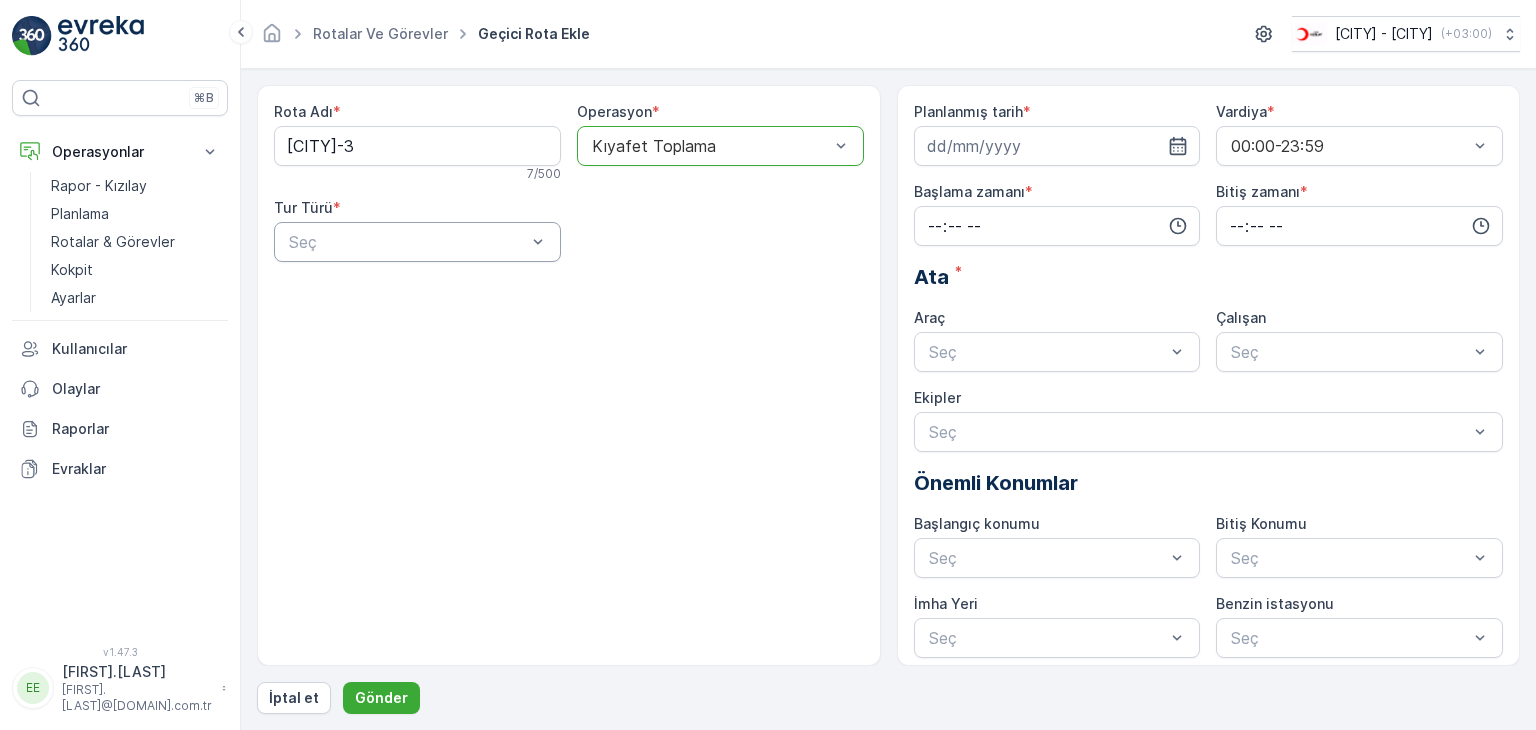 click at bounding box center (407, 242) 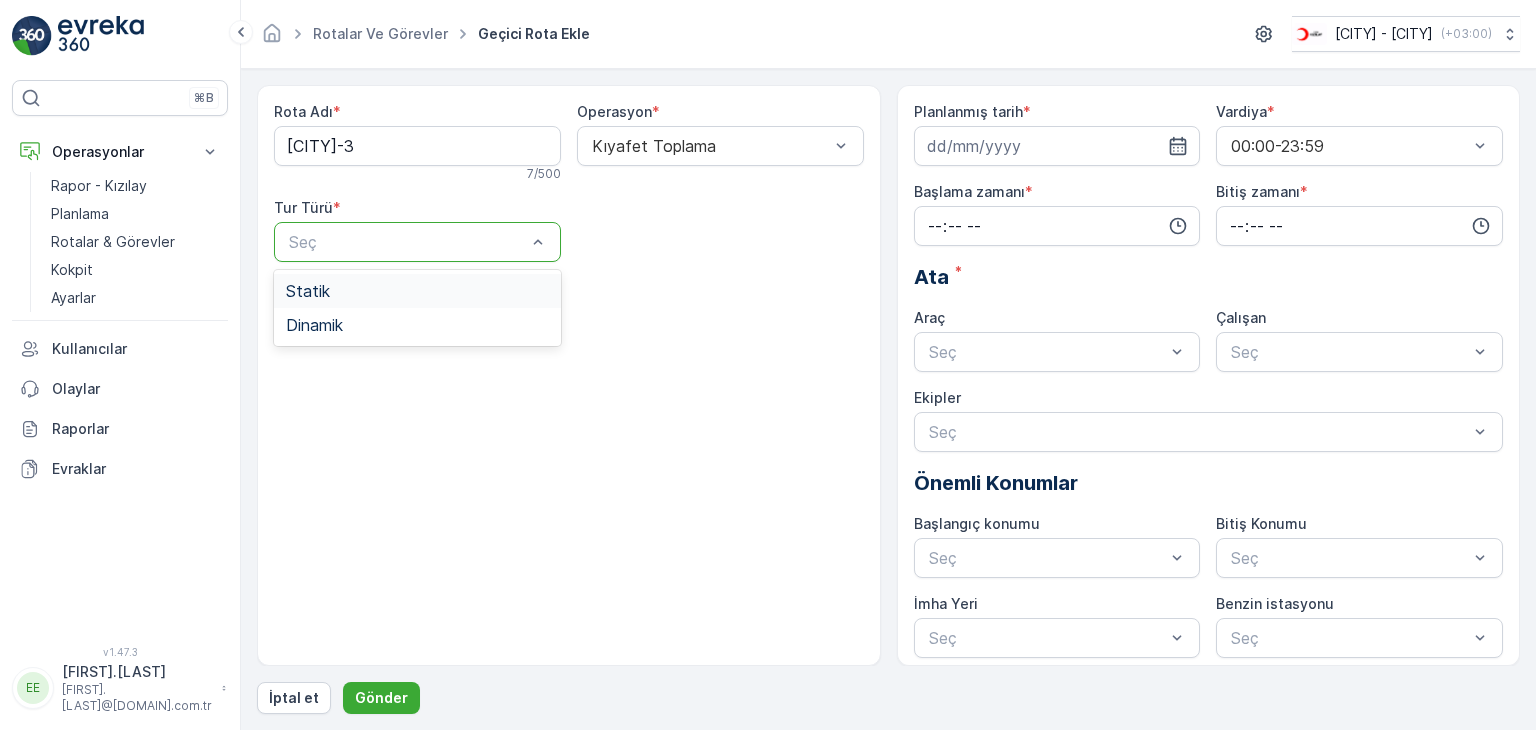 click on "Statik" at bounding box center (417, 291) 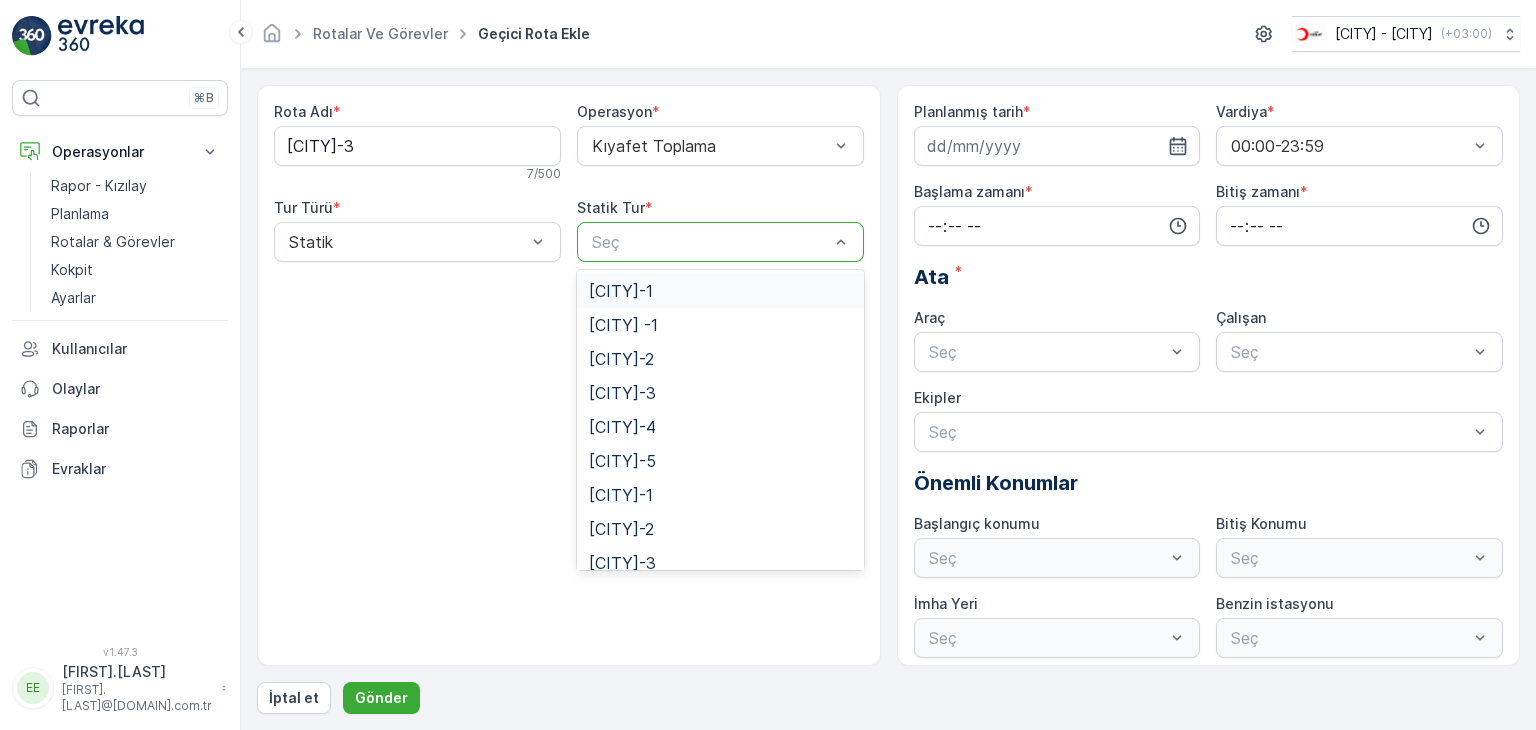 click at bounding box center [710, 242] 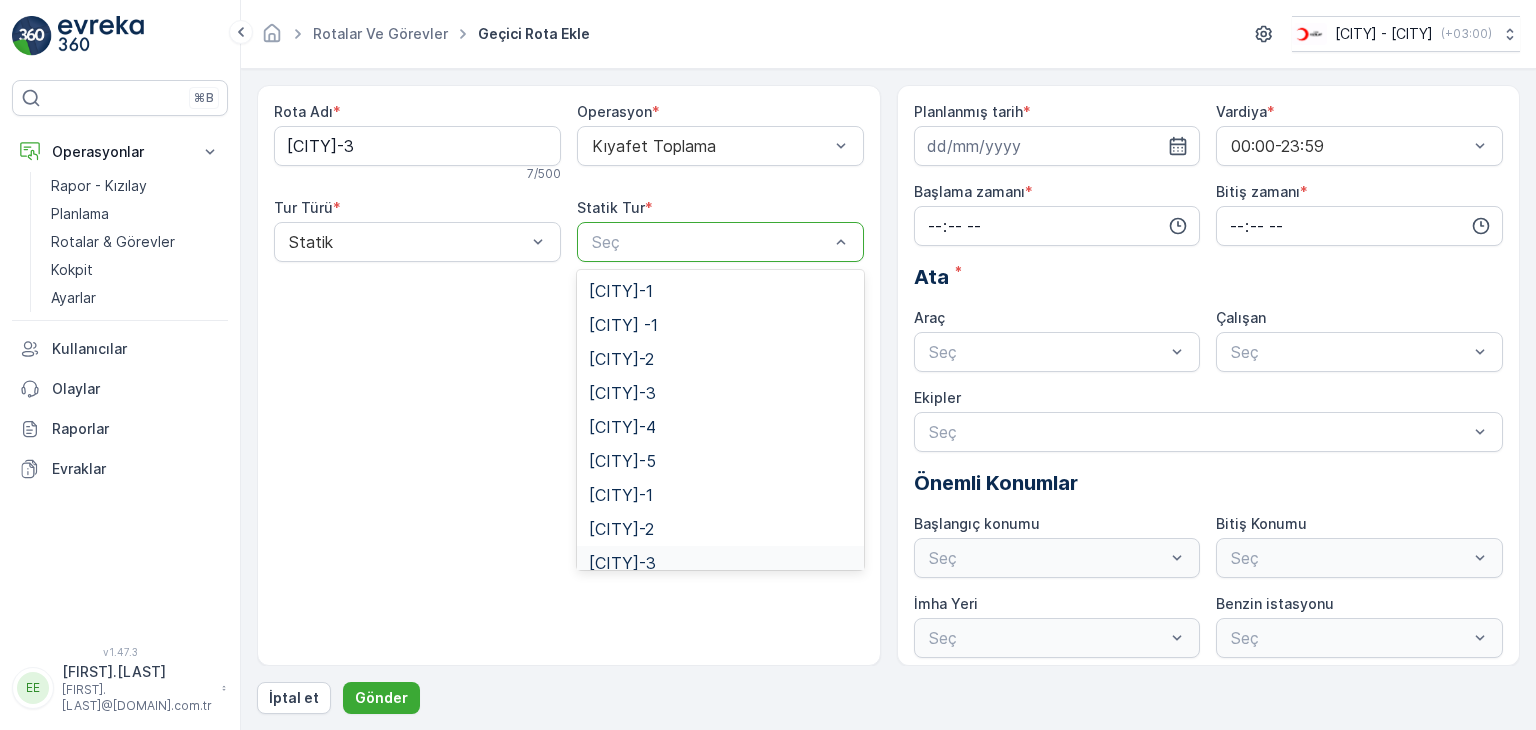 click on "[CITY]-3" at bounding box center [720, 563] 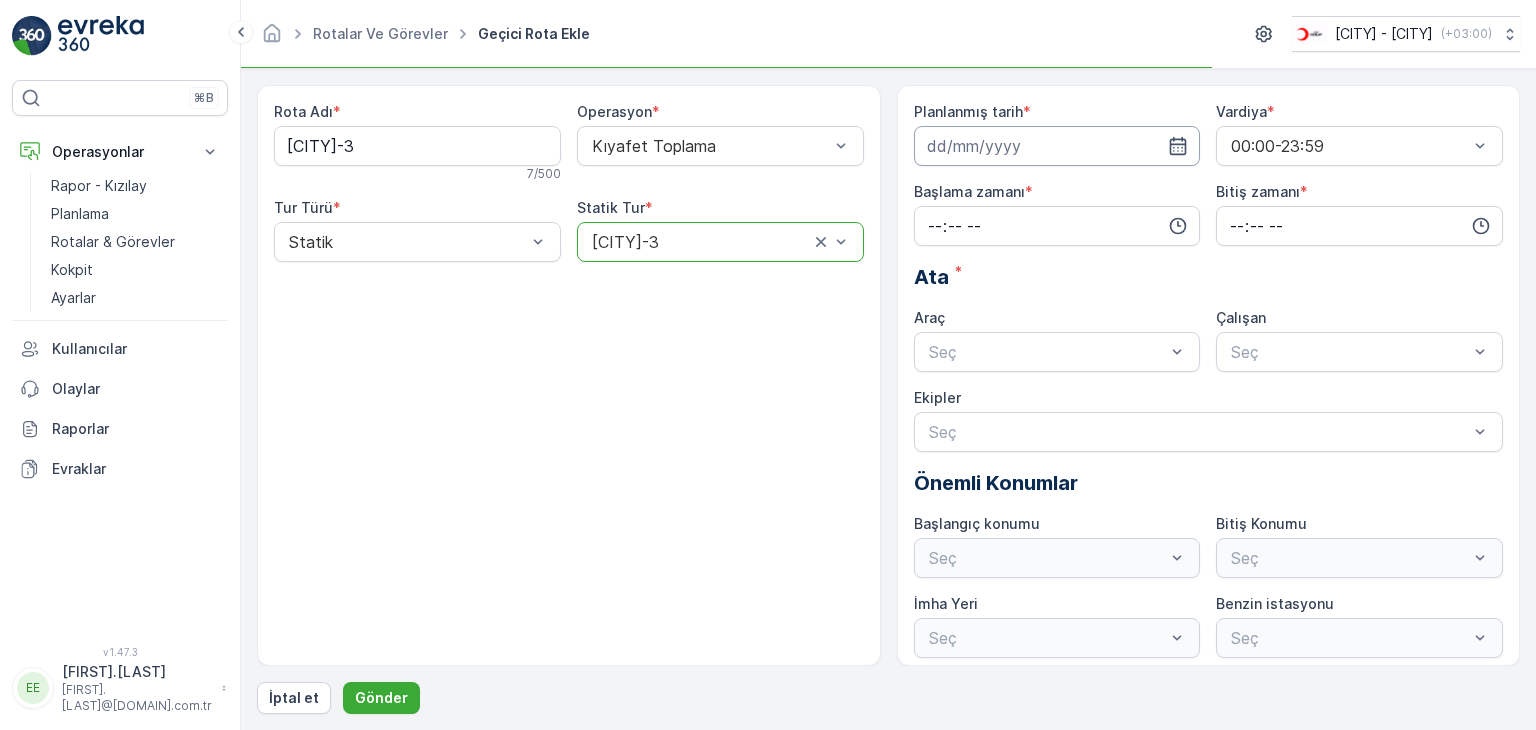 click at bounding box center [1057, 146] 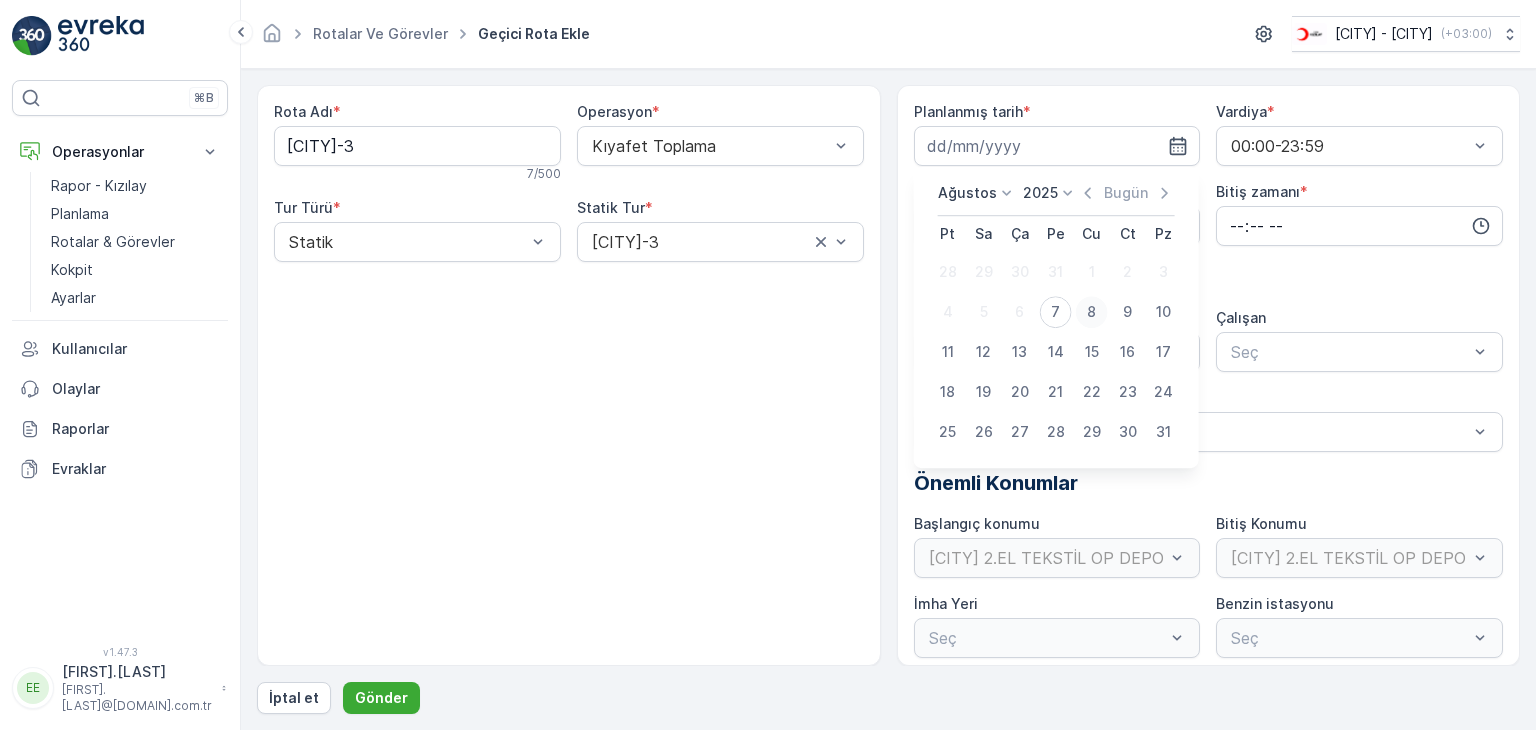 click on "8" at bounding box center (1092, 312) 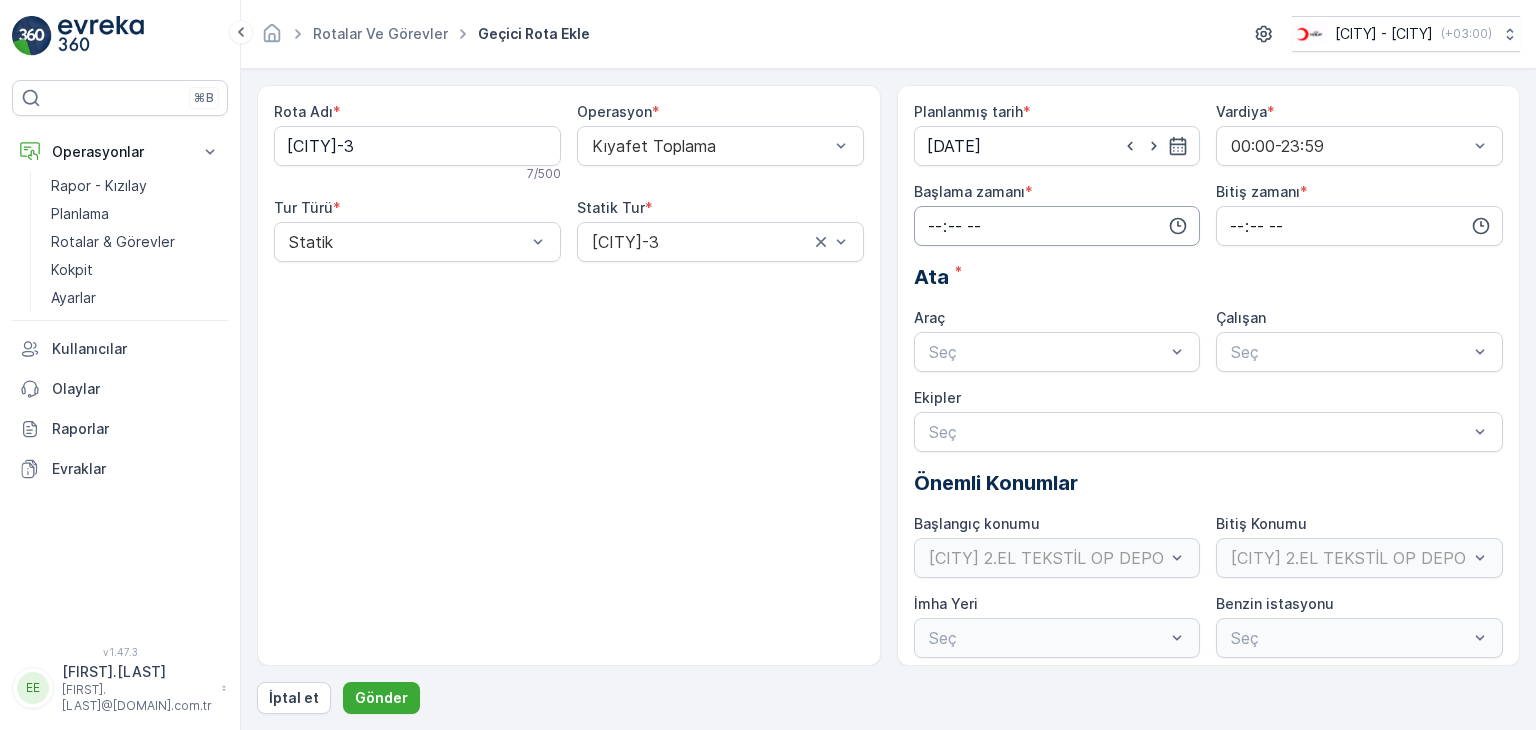 click at bounding box center (1057, 226) 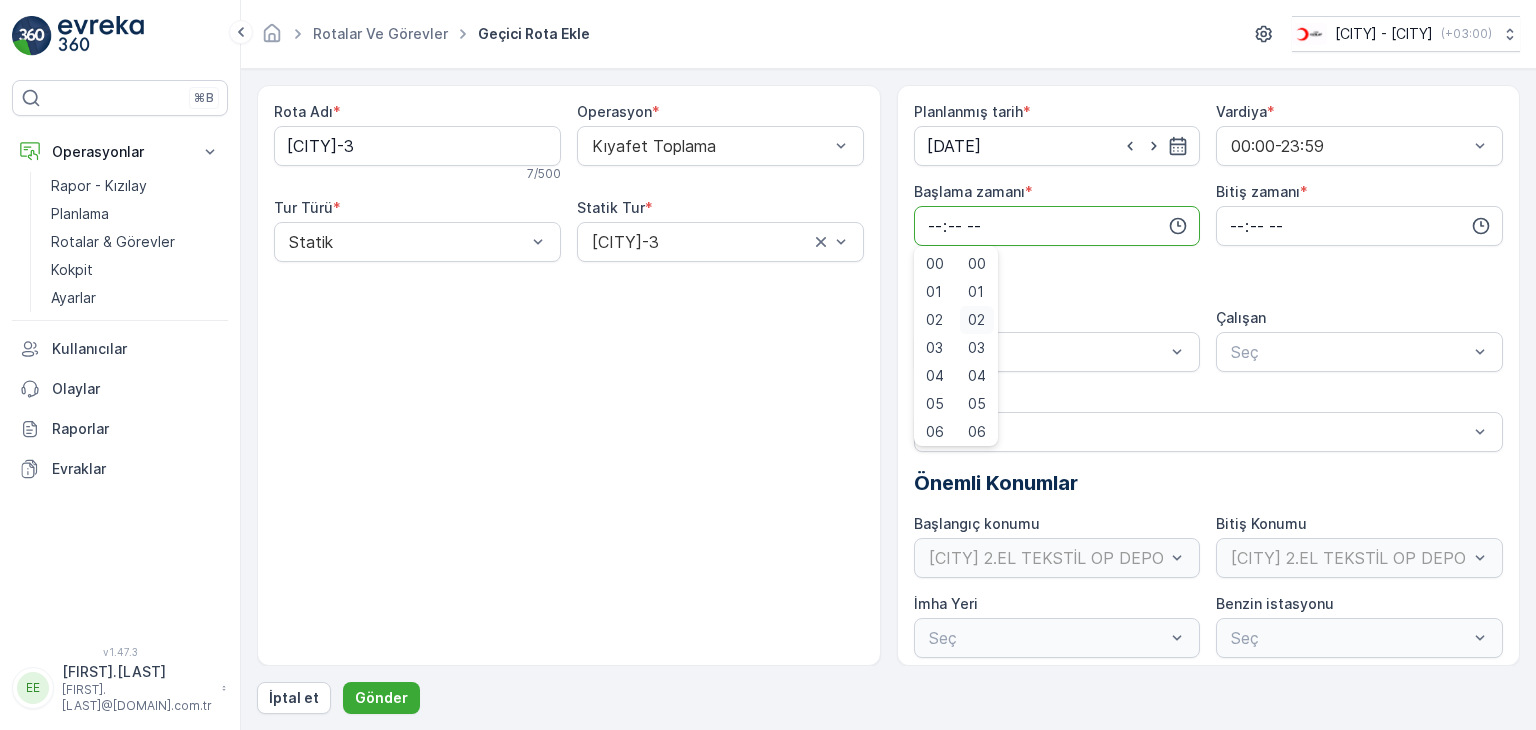 type 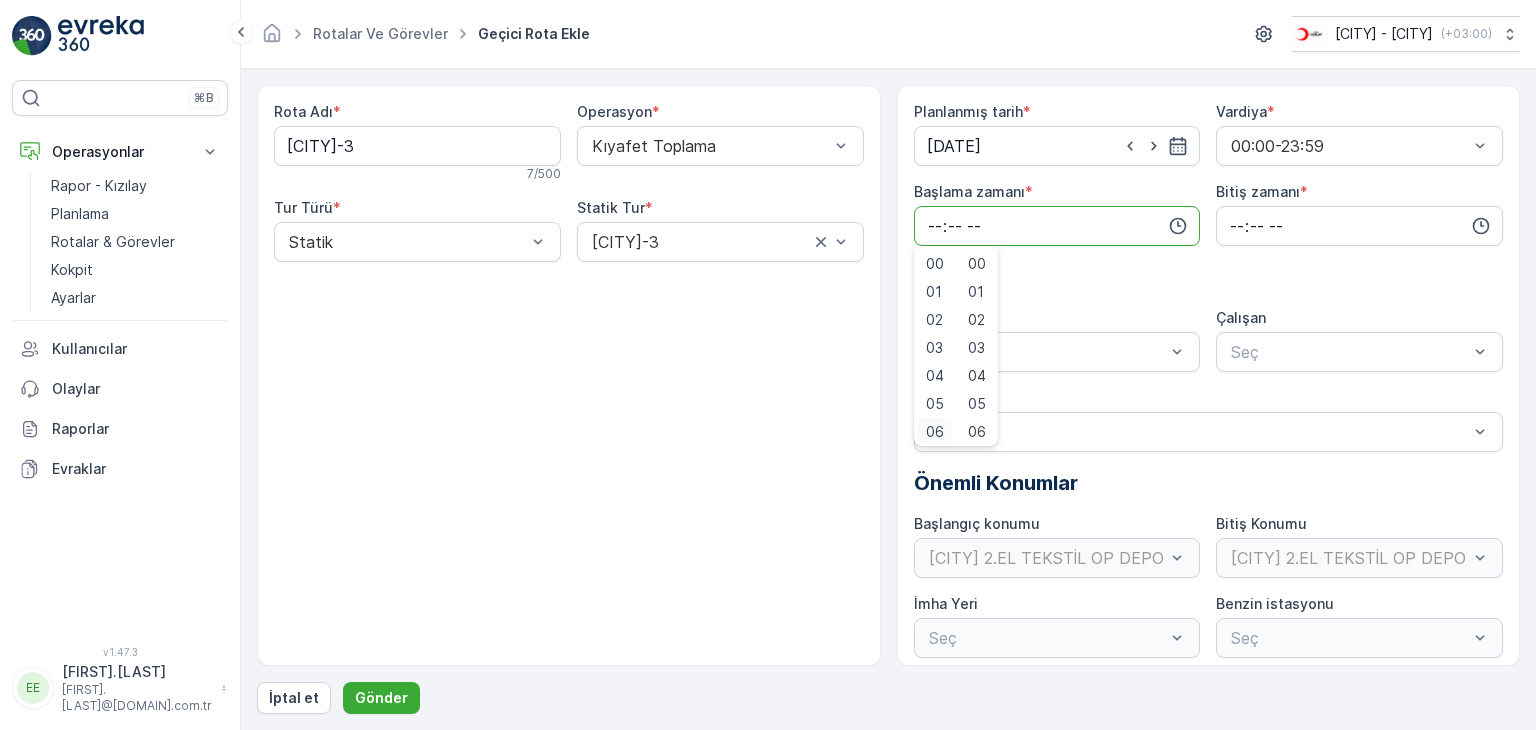 scroll, scrollTop: 4, scrollLeft: 0, axis: vertical 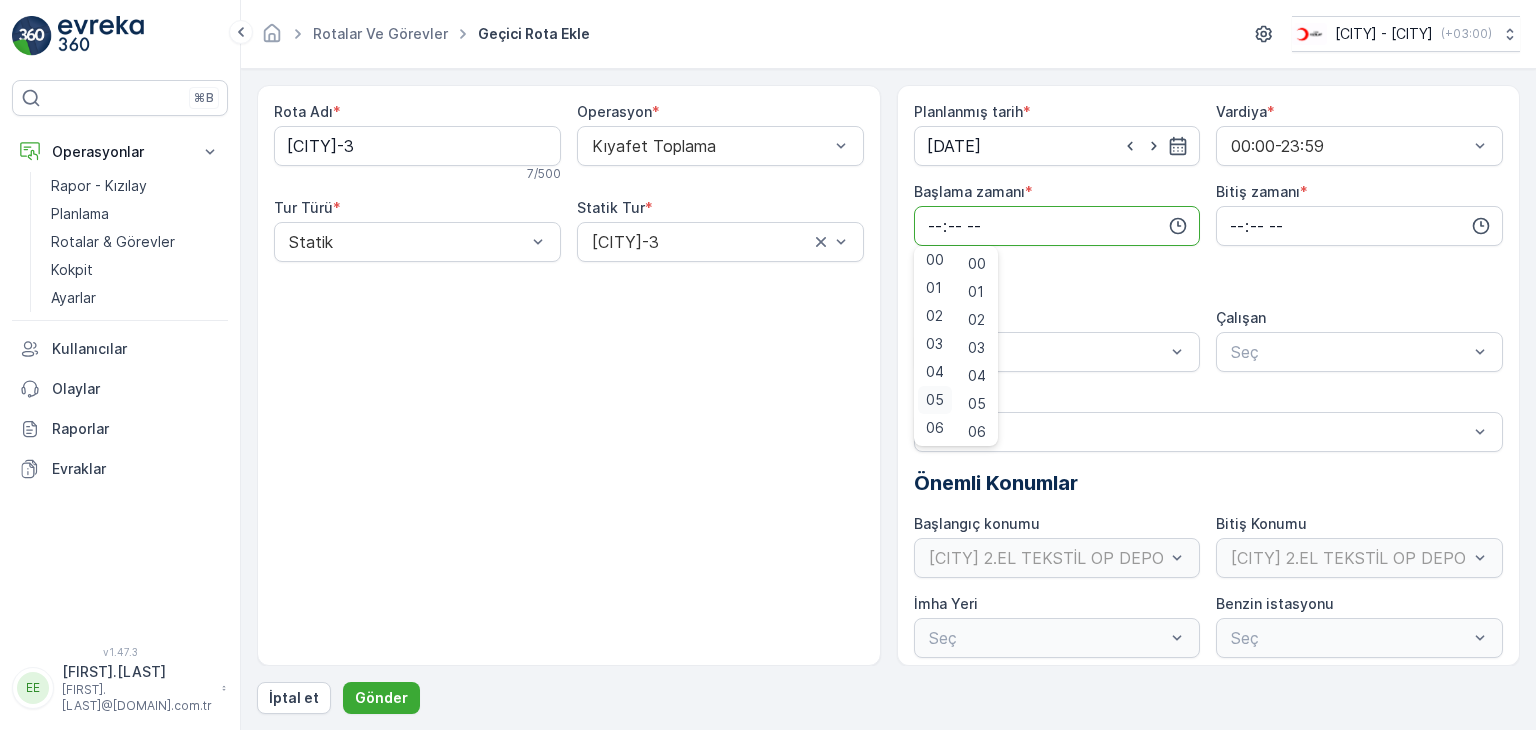 click on "05" at bounding box center [935, 400] 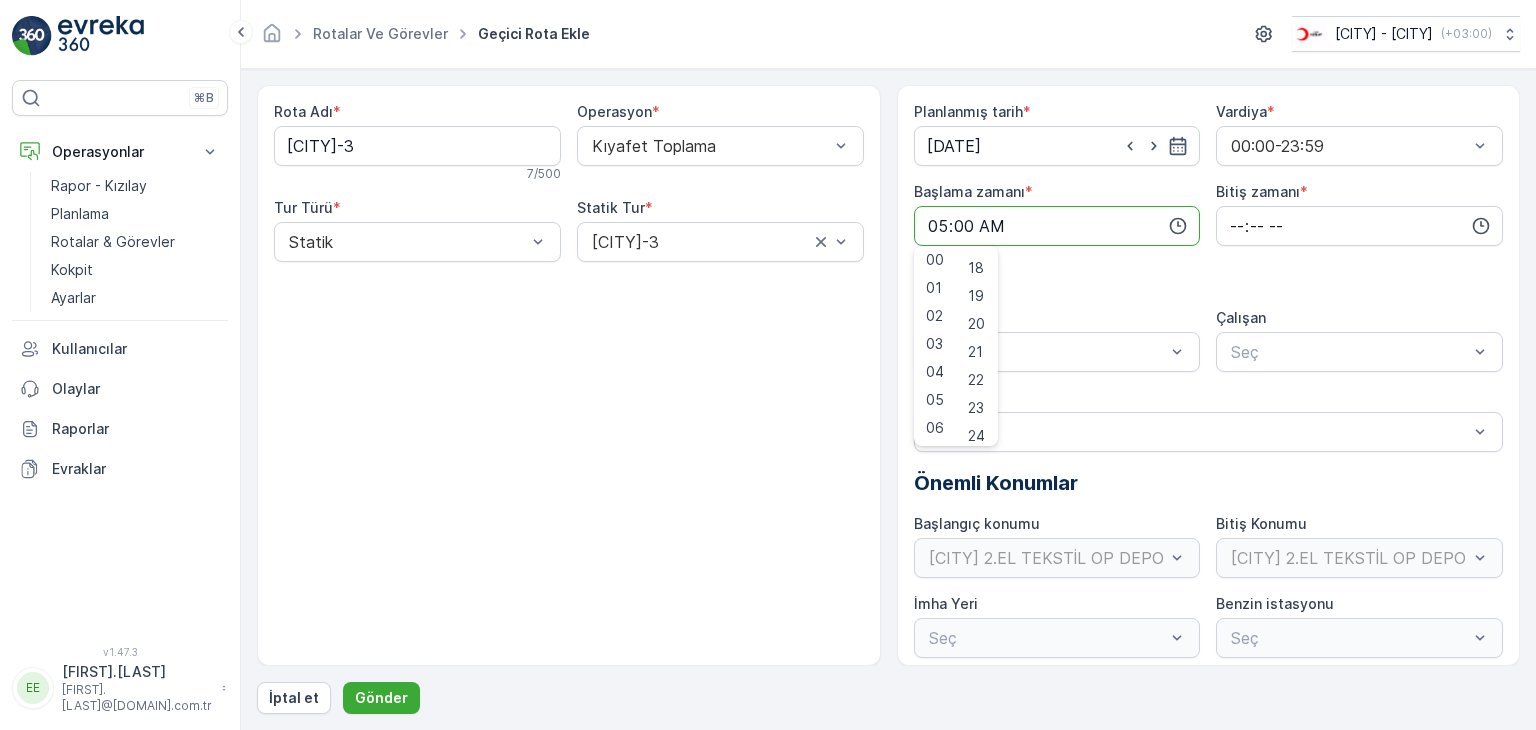scroll, scrollTop: 600, scrollLeft: 0, axis: vertical 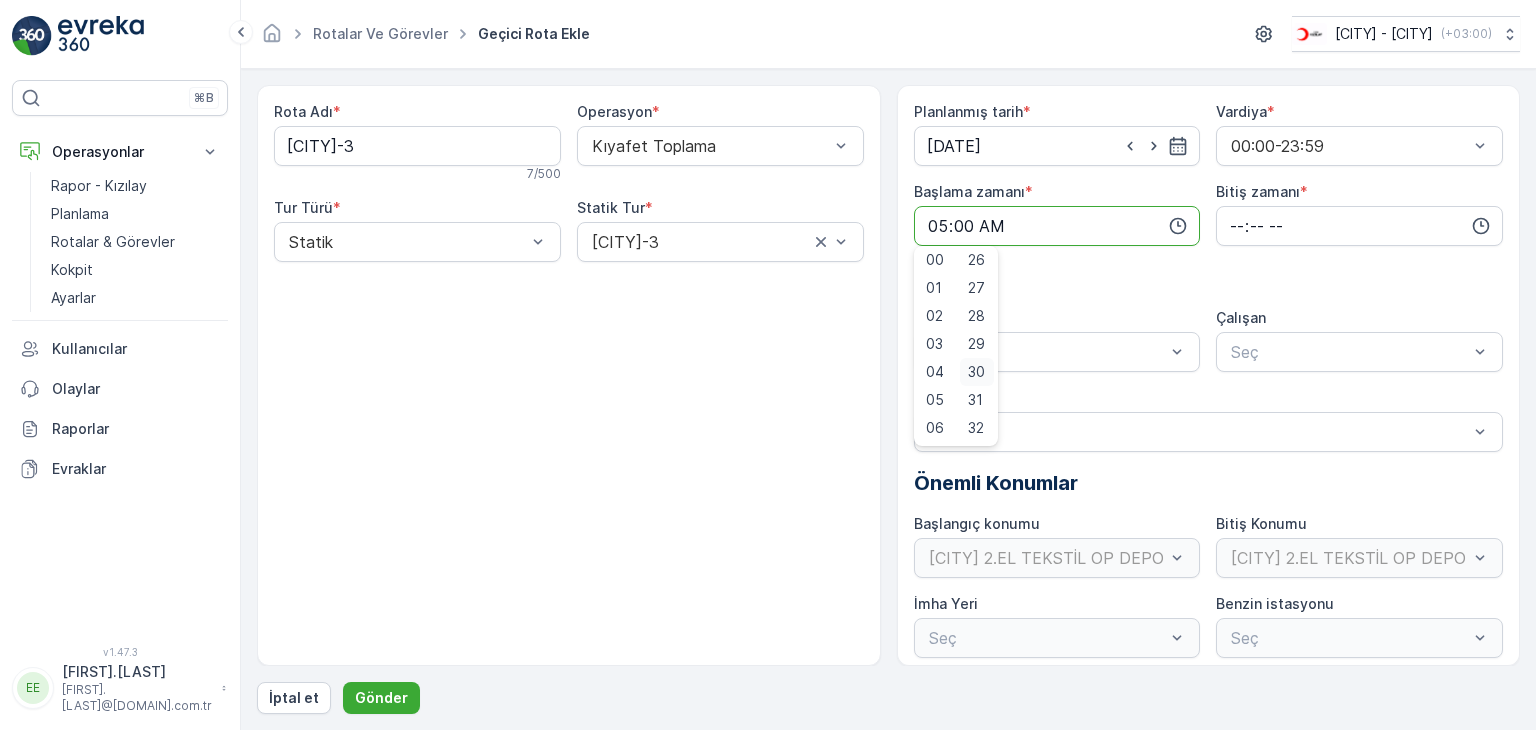 click on "30" at bounding box center (976, 372) 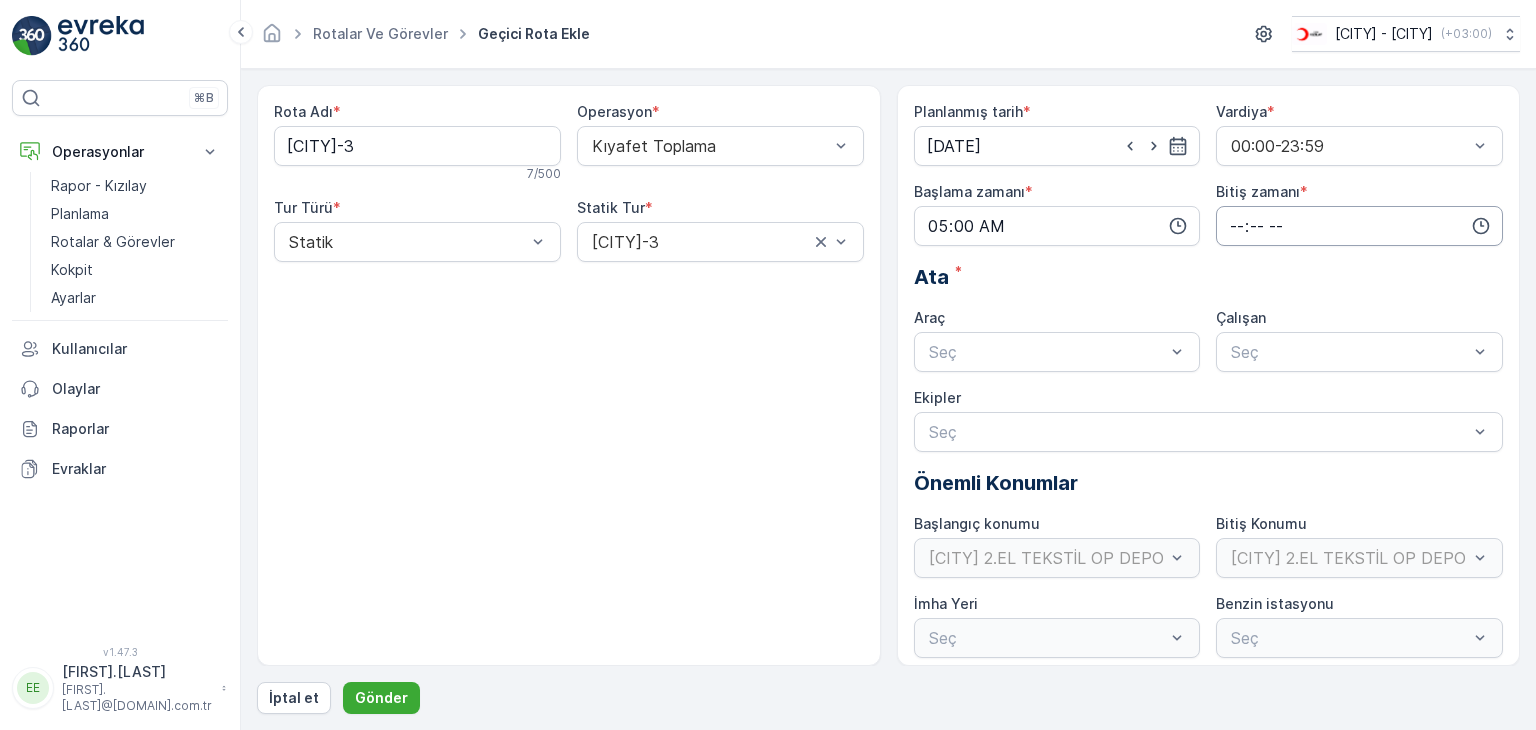 click at bounding box center [1359, 226] 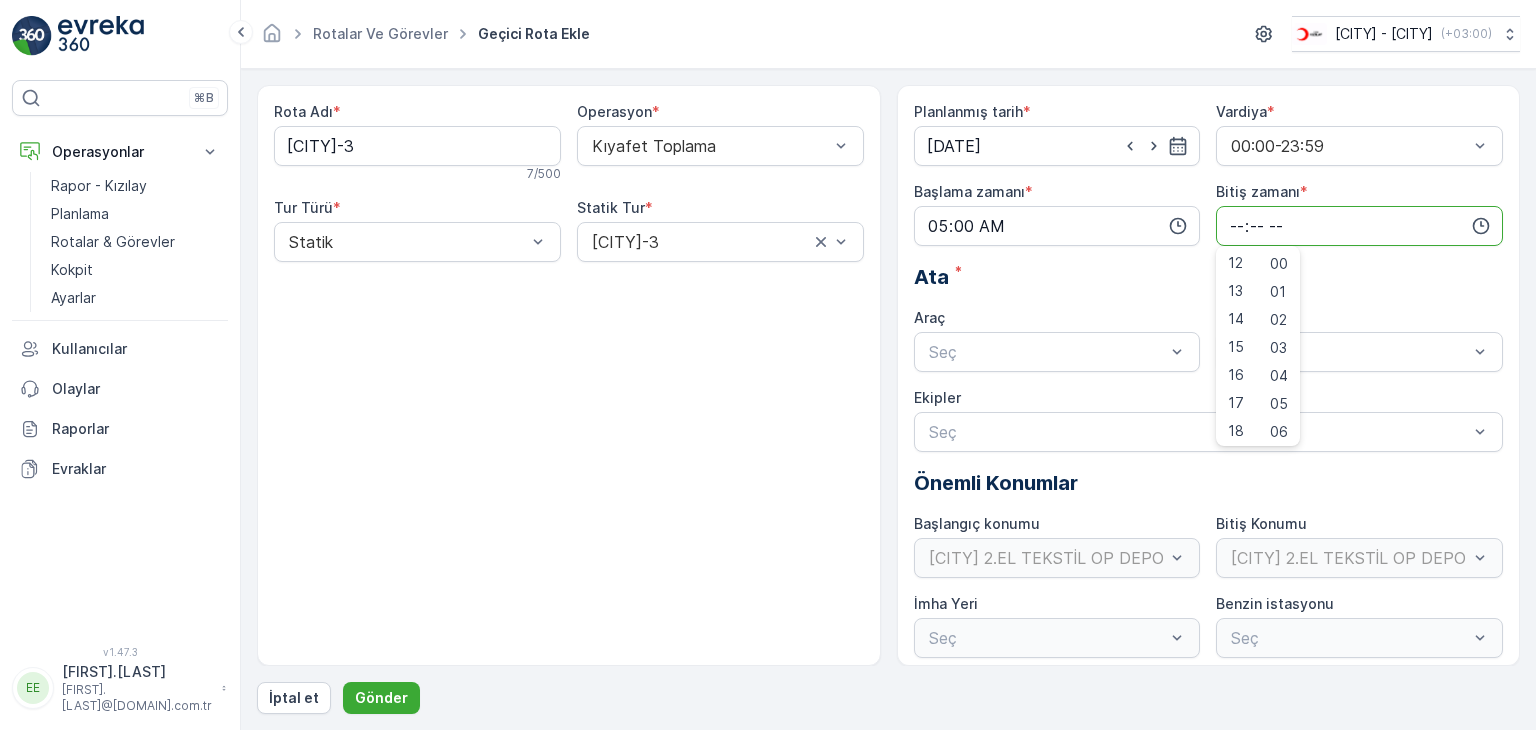 scroll, scrollTop: 400, scrollLeft: 0, axis: vertical 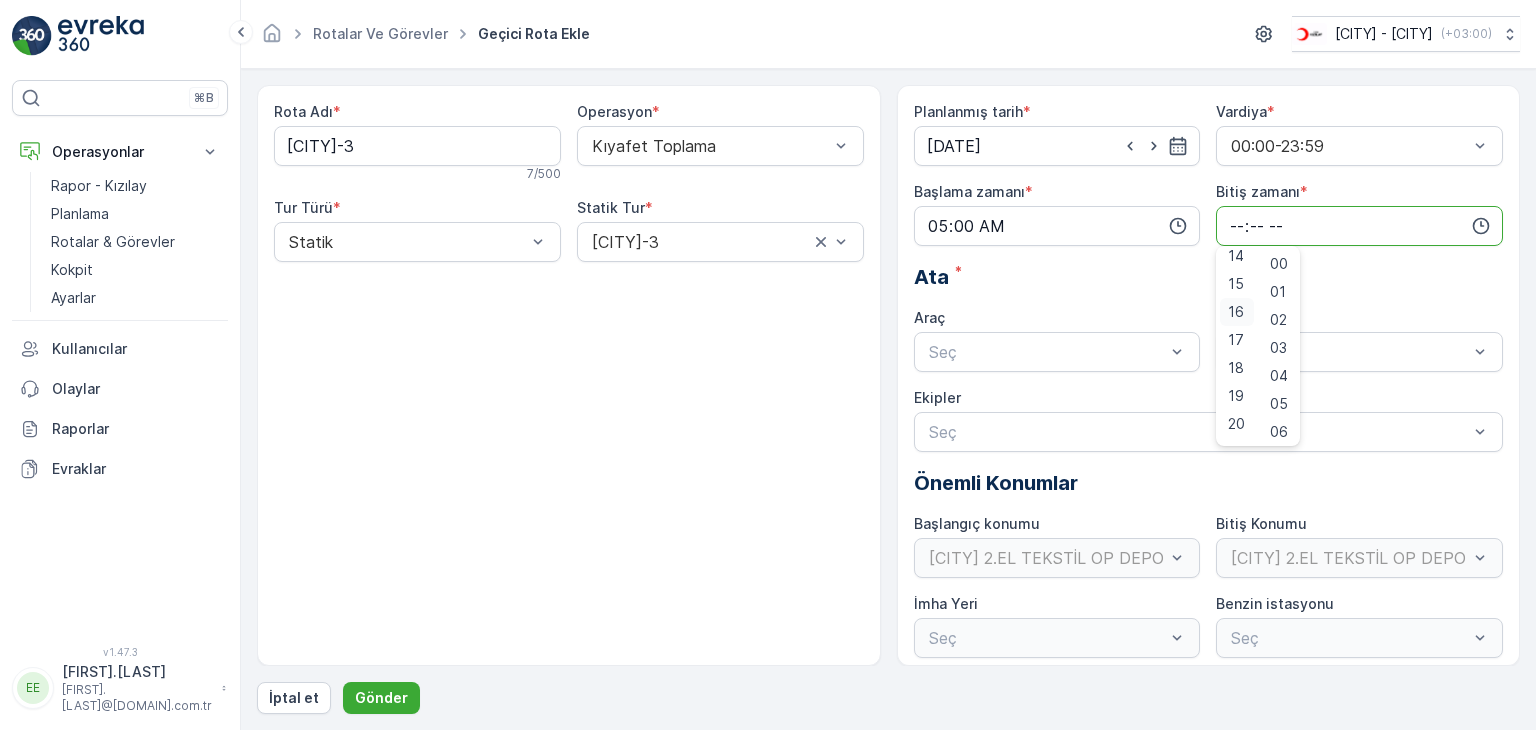click on "16" at bounding box center (1236, 312) 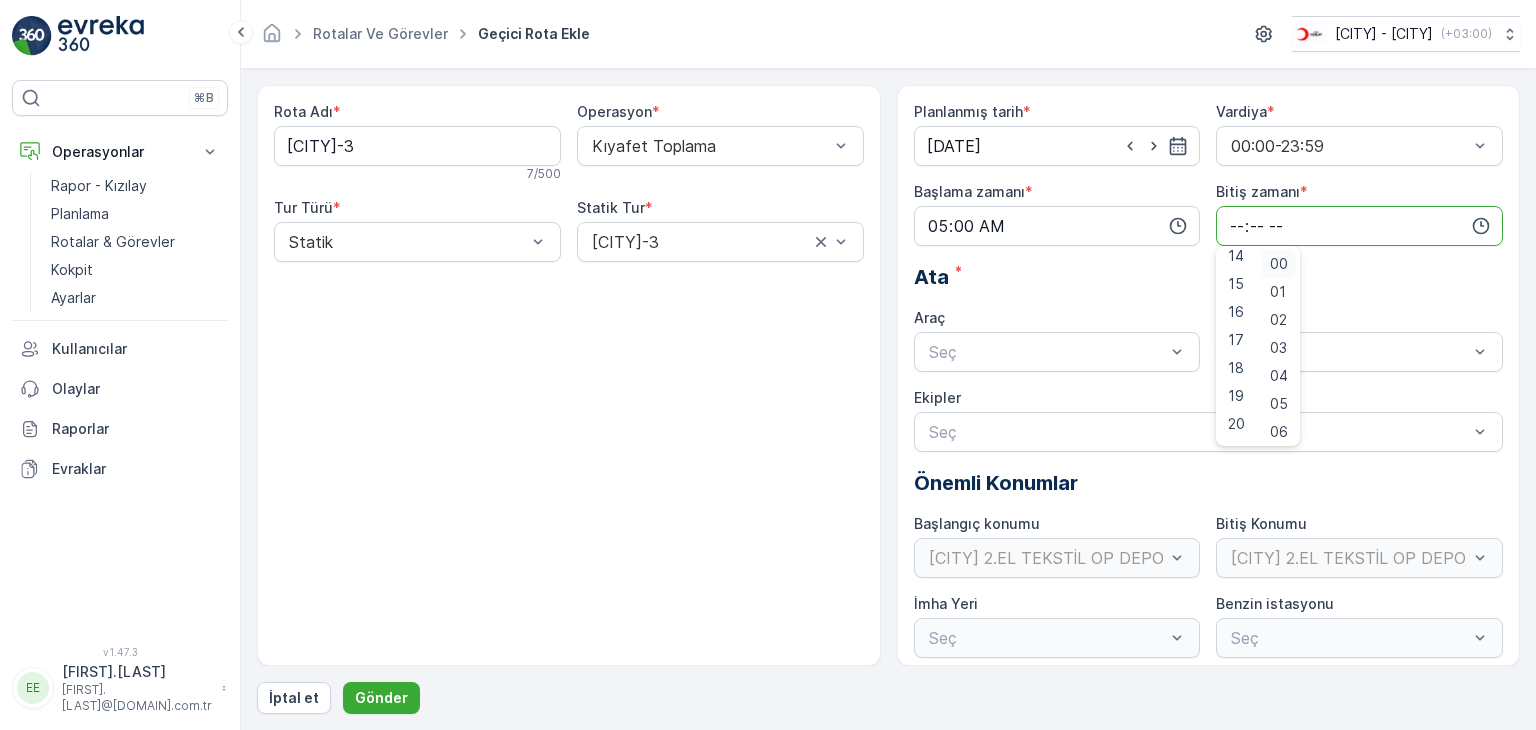 click on "00" at bounding box center [1279, 264] 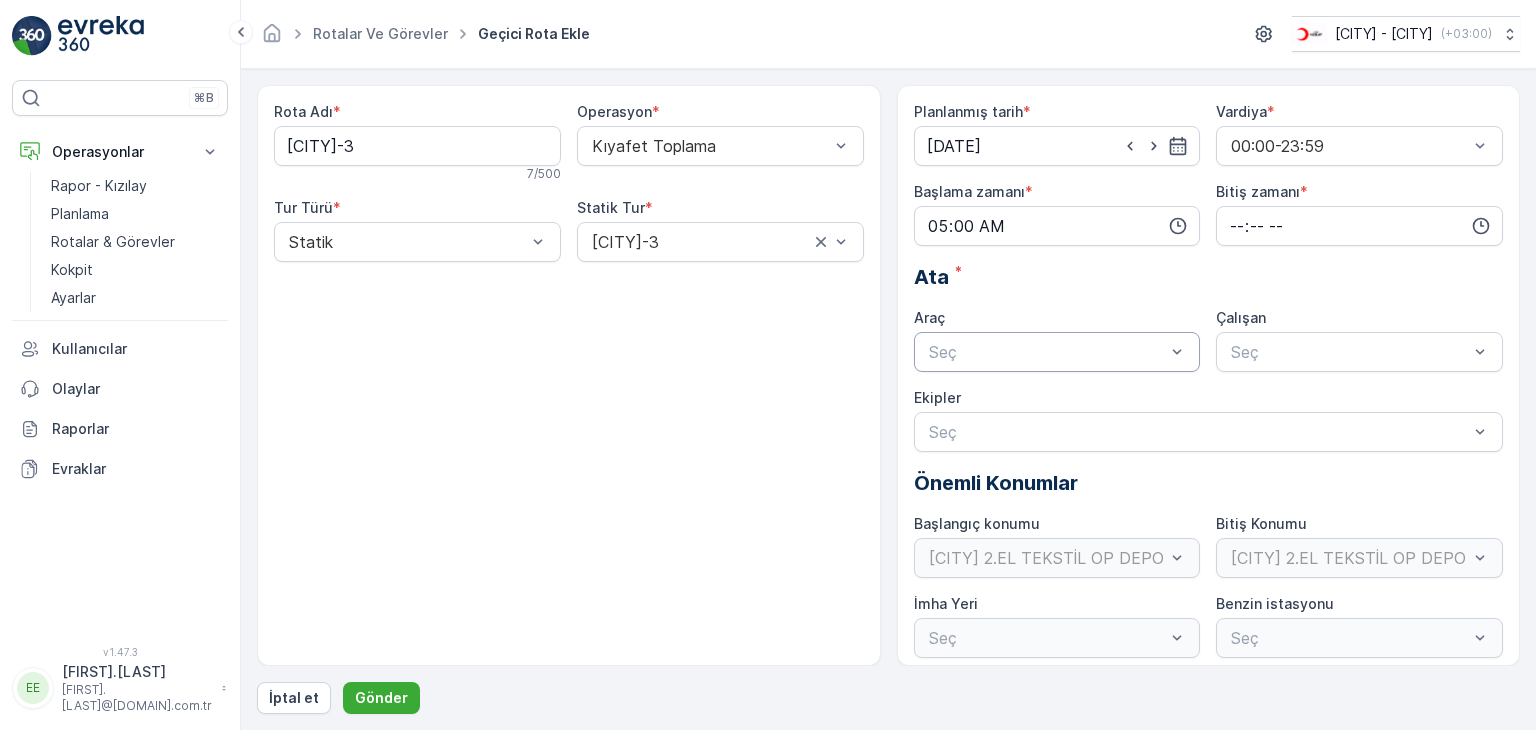 click at bounding box center (1047, 352) 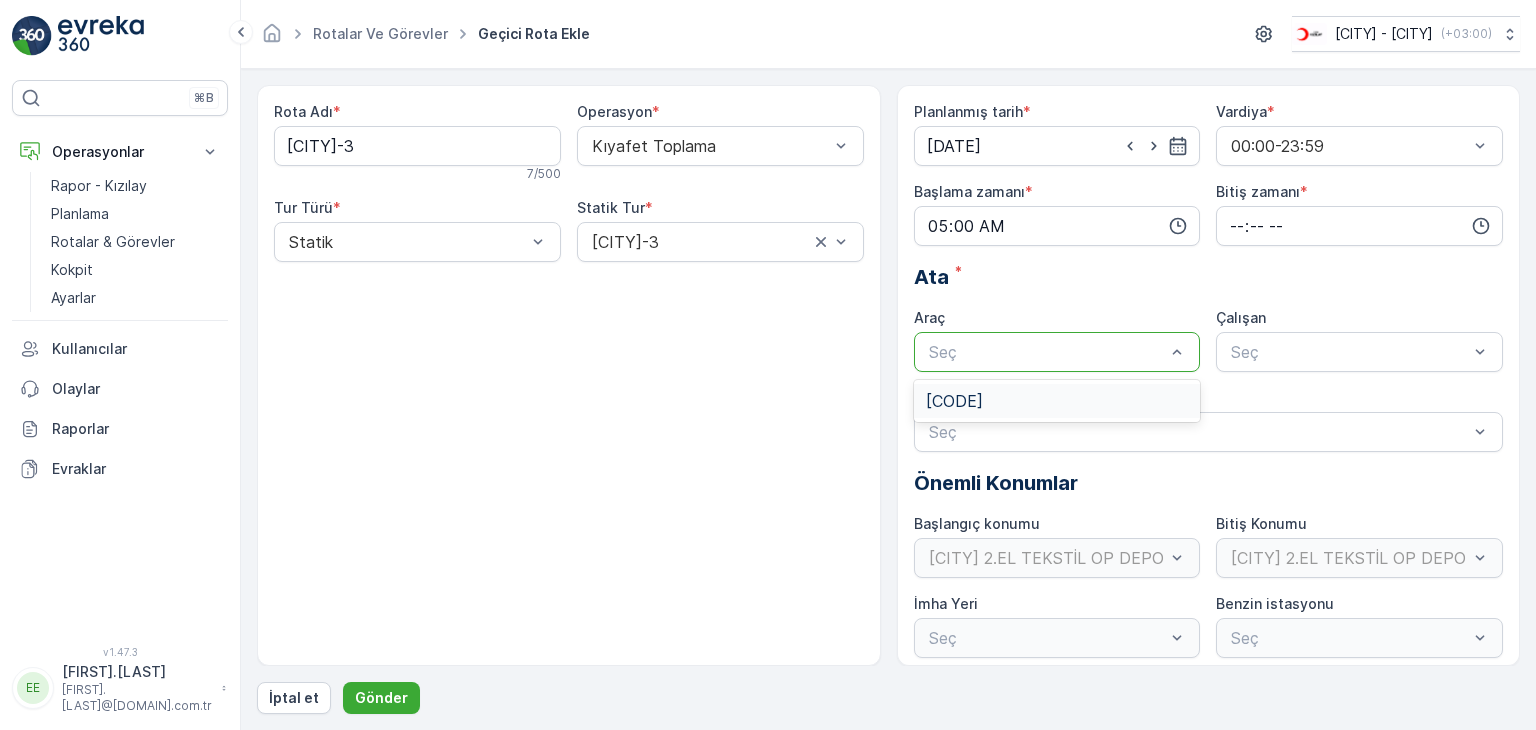 click on "[CODE]" at bounding box center [954, 401] 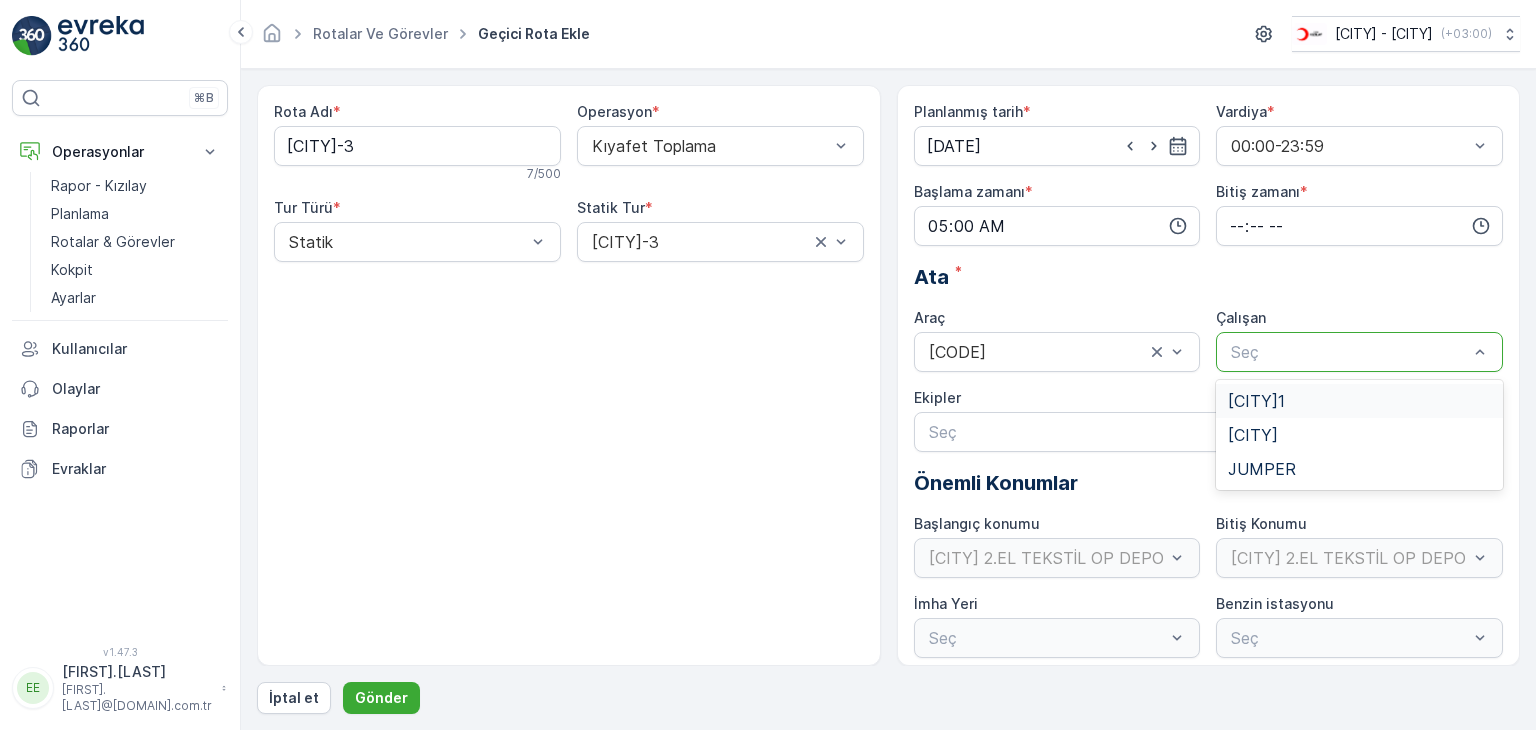 click at bounding box center [1349, 352] 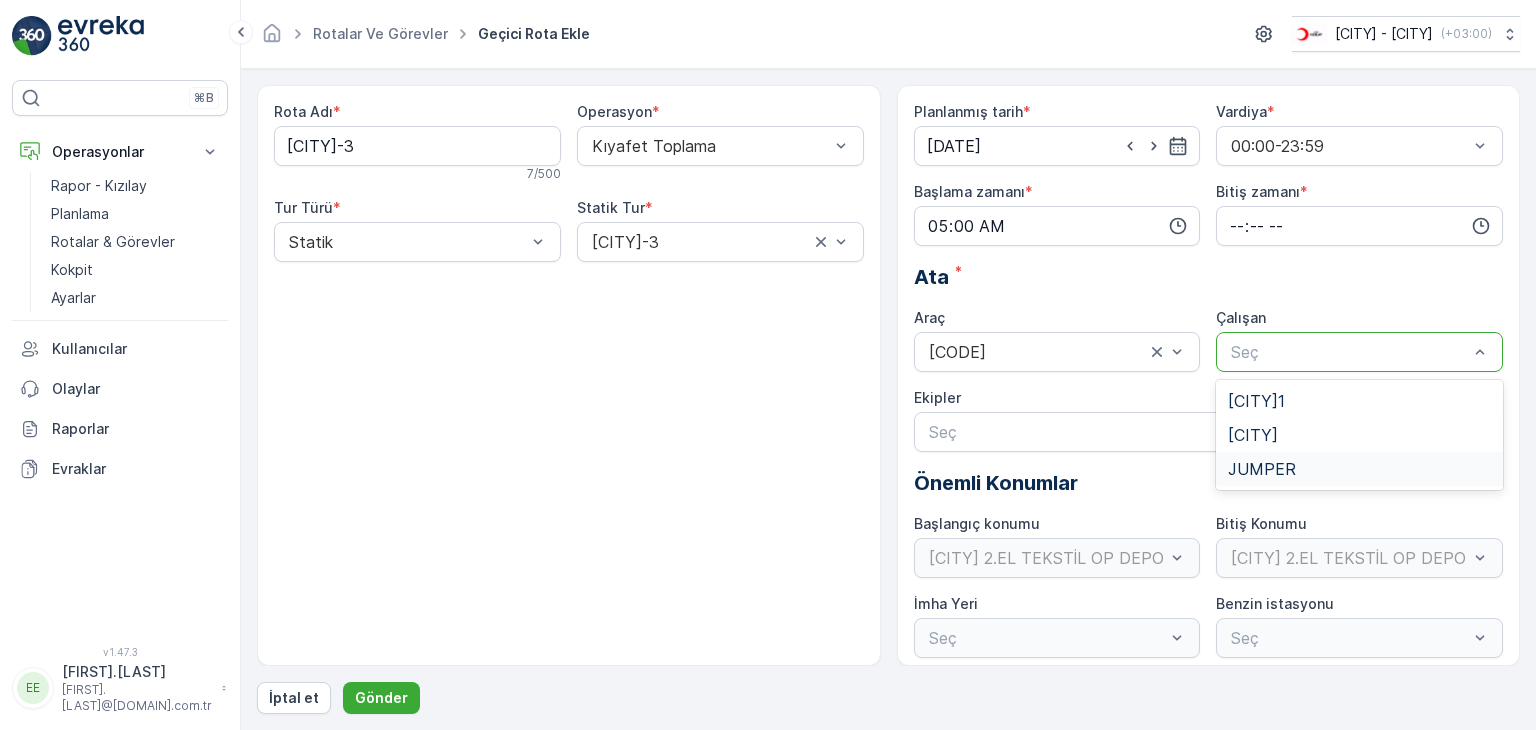 click on "JUMPER" at bounding box center [1262, 469] 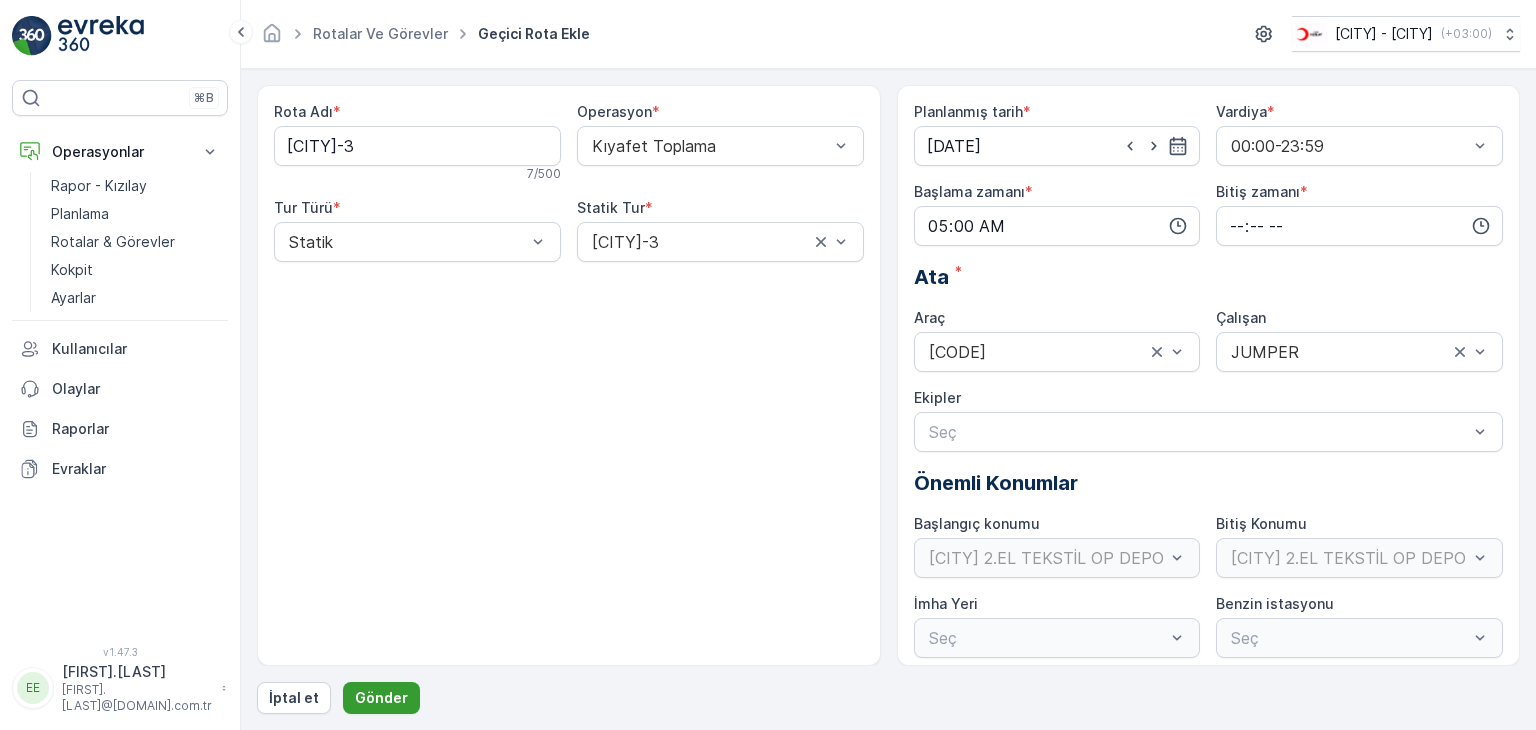click on "Gönder" at bounding box center [381, 698] 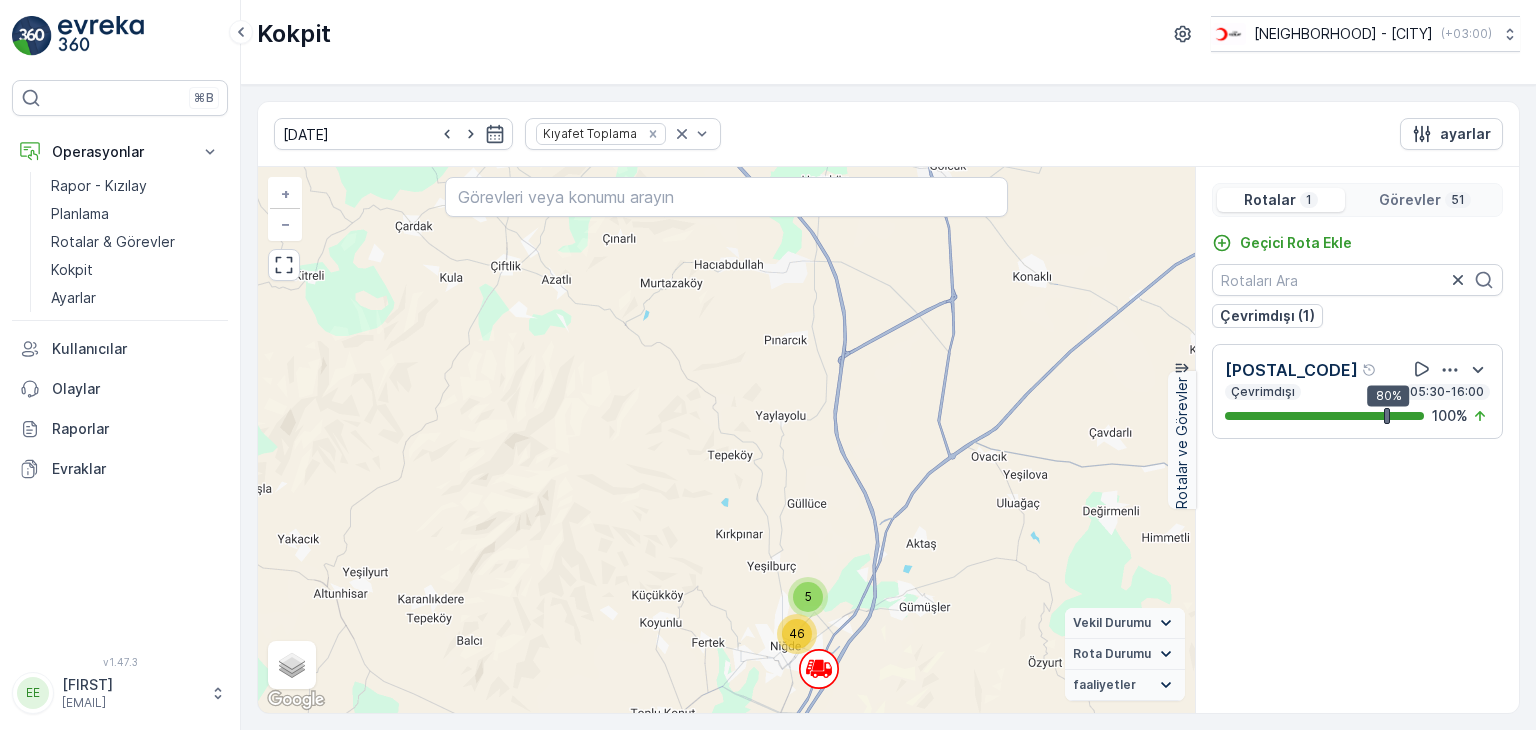 scroll, scrollTop: 0, scrollLeft: 0, axis: both 